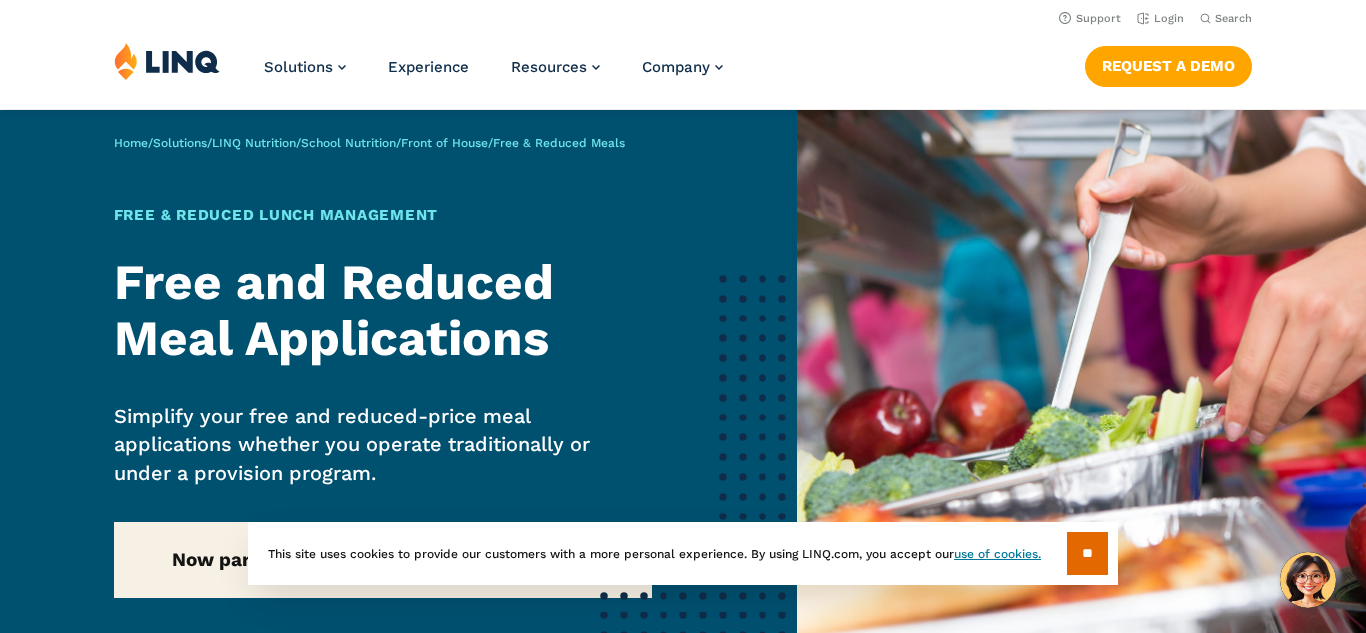 scroll, scrollTop: 0, scrollLeft: 0, axis: both 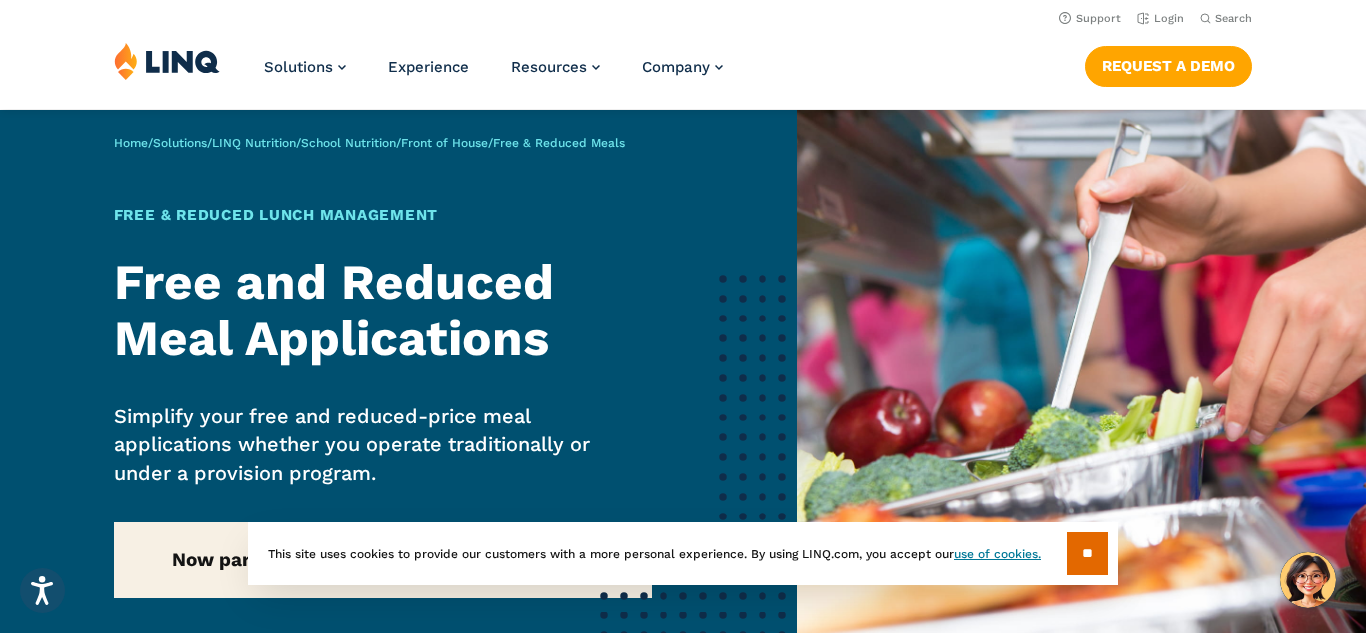 click at bounding box center (167, 61) 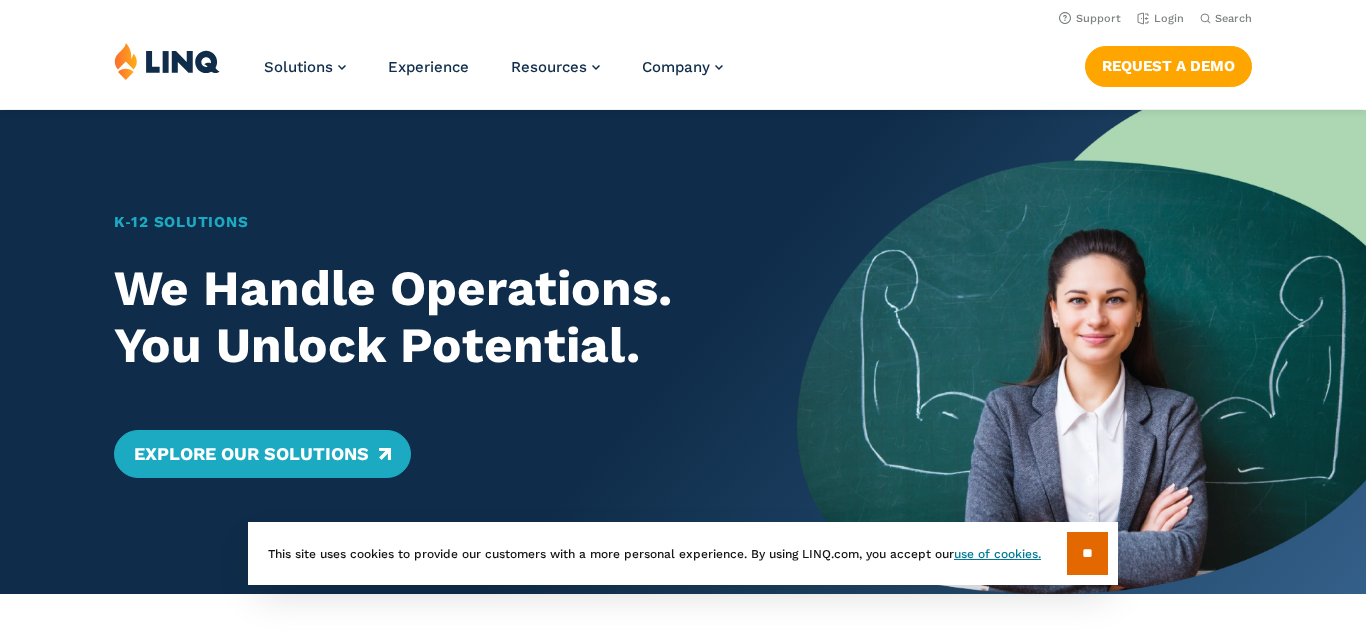 scroll, scrollTop: 0, scrollLeft: 0, axis: both 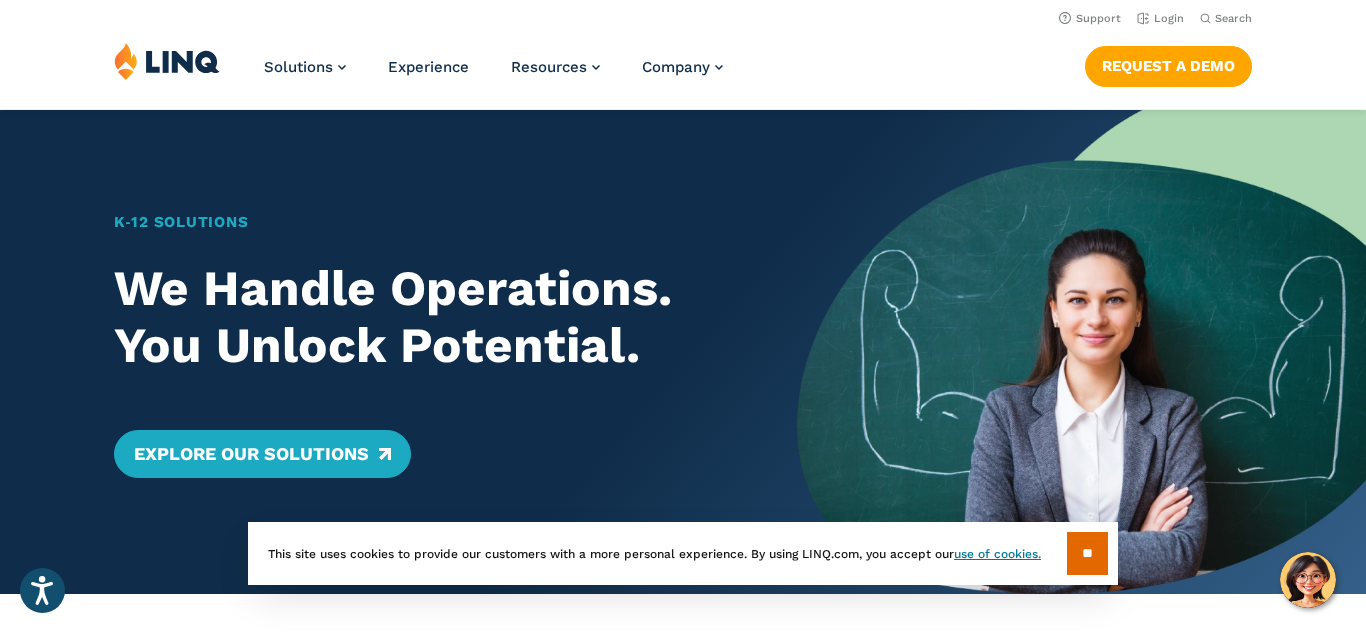 click at bounding box center [167, 61] 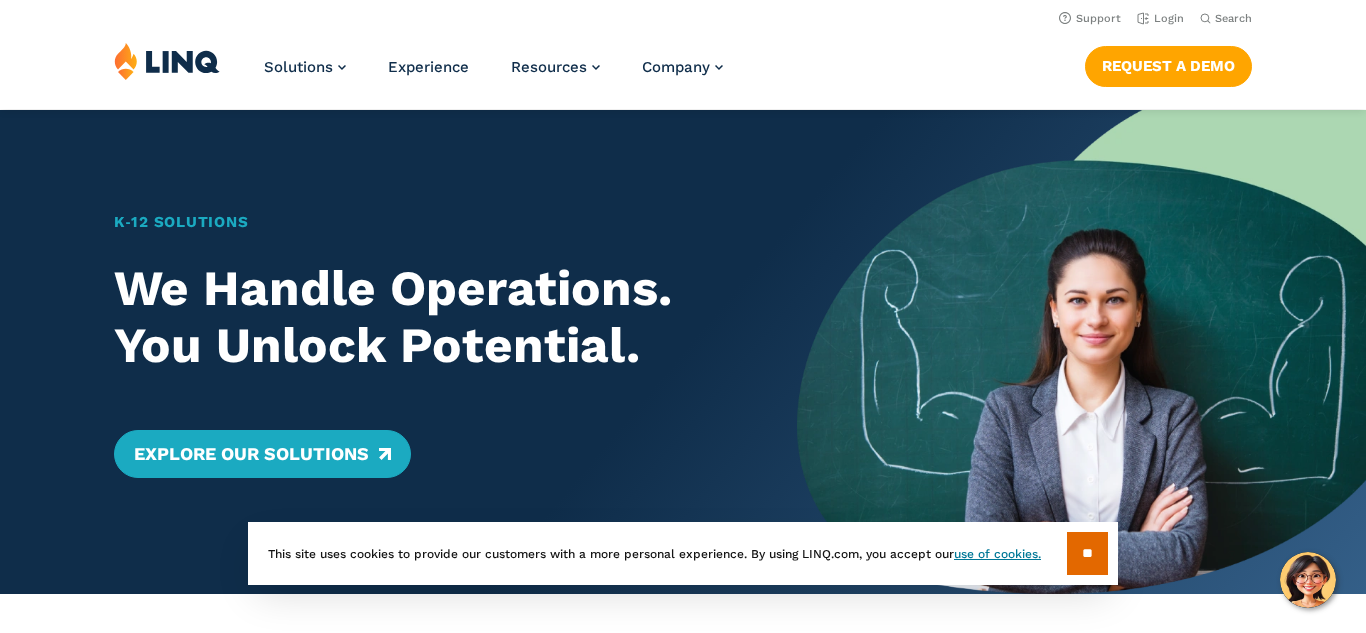 scroll, scrollTop: 0, scrollLeft: 0, axis: both 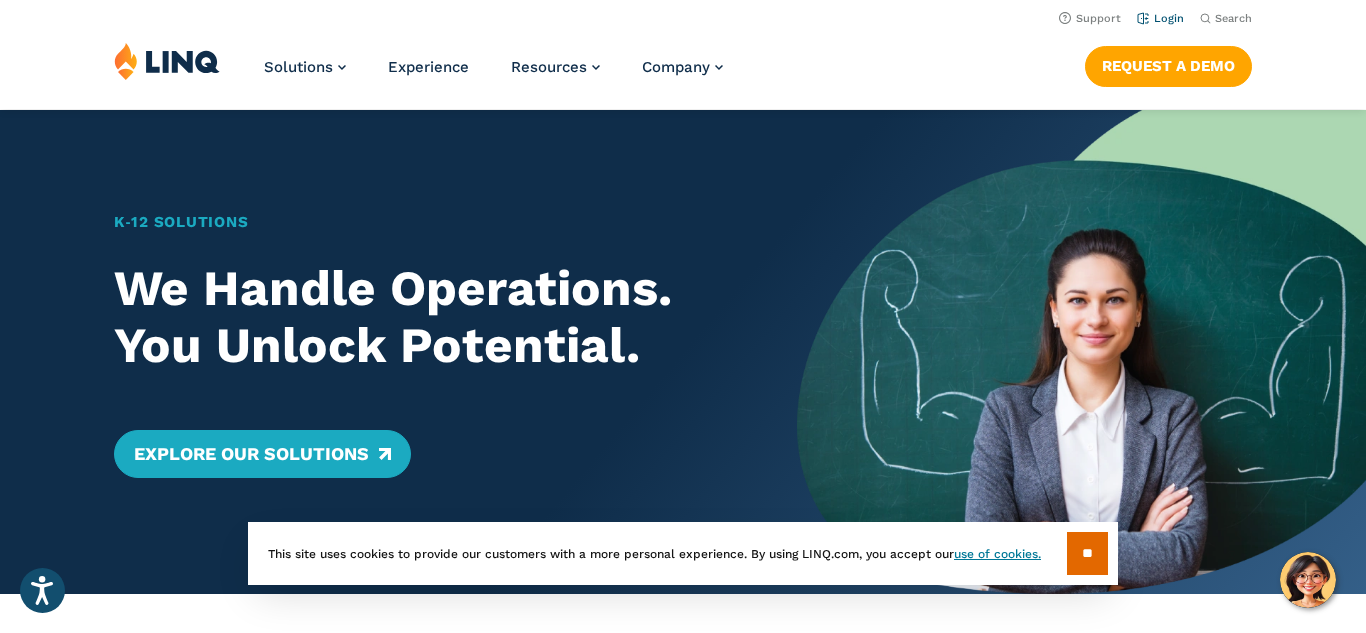 click on "Login" at bounding box center [1160, 18] 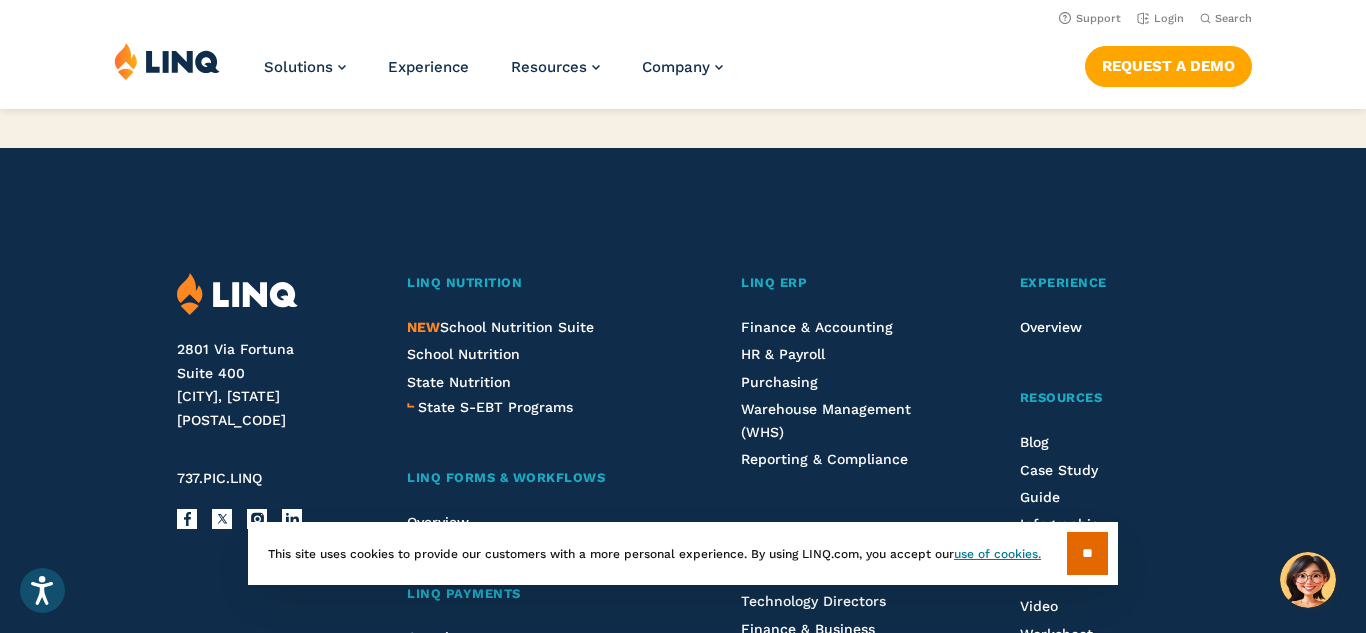 scroll, scrollTop: 4879, scrollLeft: 0, axis: vertical 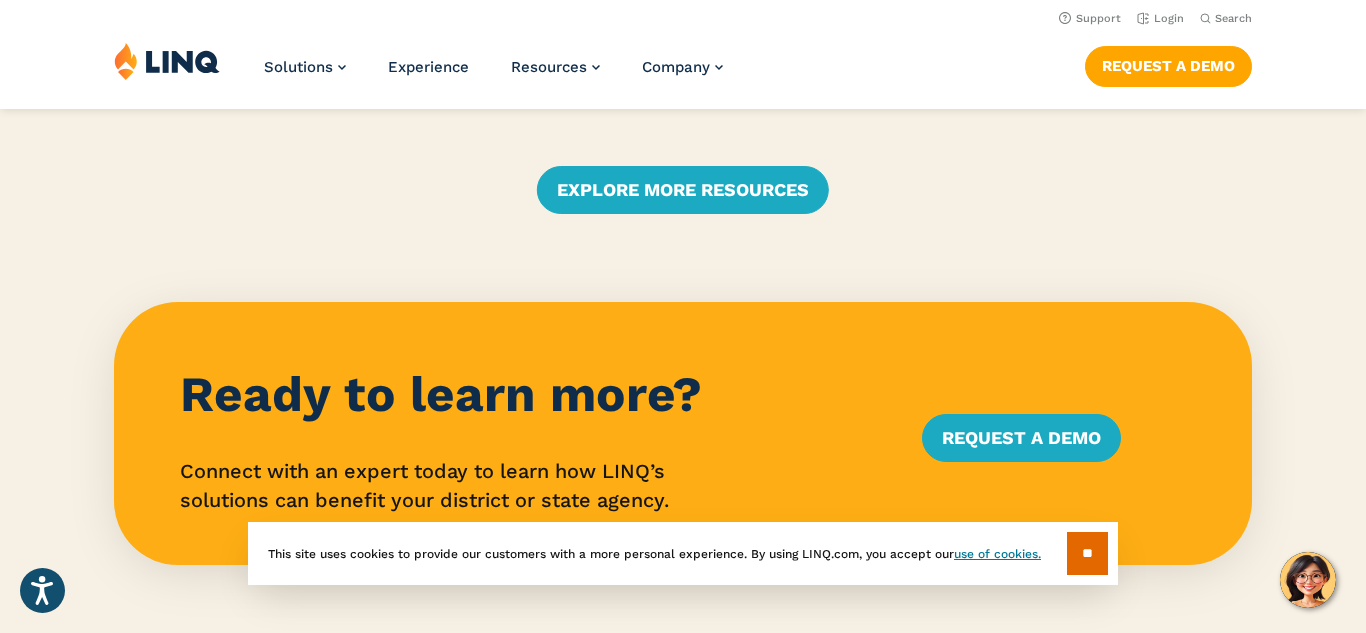 click on "Infographic         •
Thought Leadership
7 Ways to Protect K-12 Data from Cyberattacks
Webinar         •
Payments
On-Demand: Top 5 Digital Payment Insights from Districts & Parents
Infographic         •
Nutrition
The Ultimate K‑12 Nutrition Cheat Sheet to USDA Foods Availability
Explore More Resources" at bounding box center [683, -16] 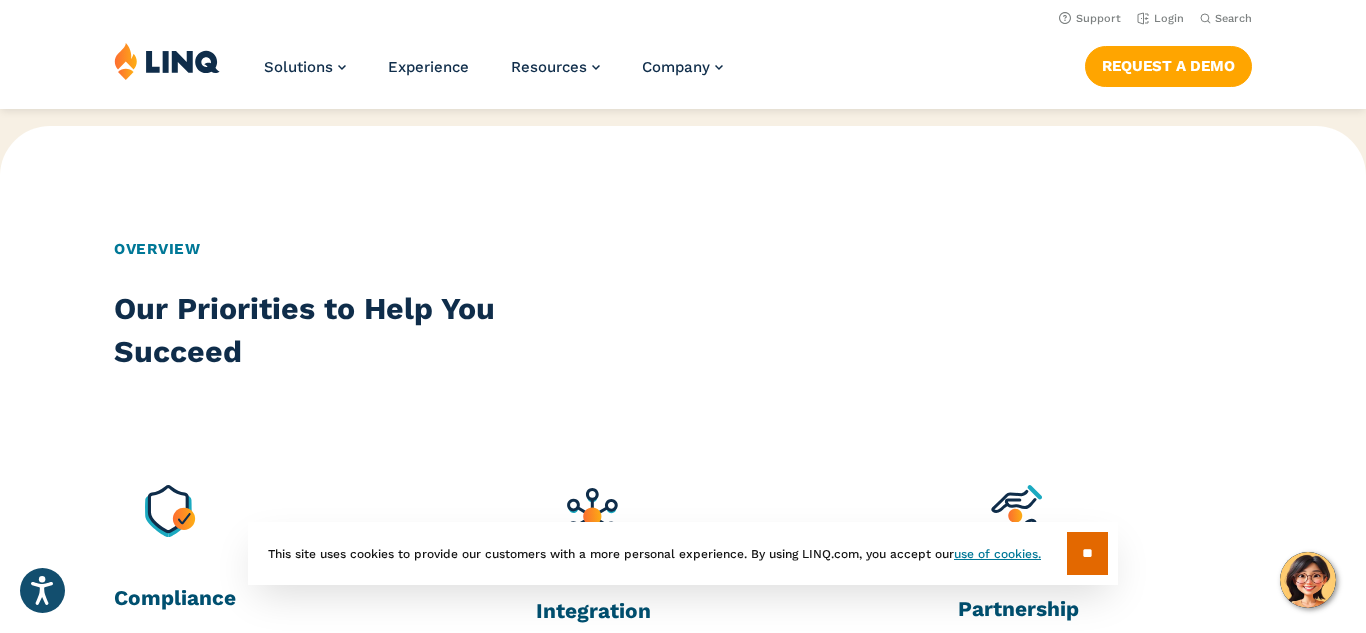 scroll, scrollTop: 0, scrollLeft: 0, axis: both 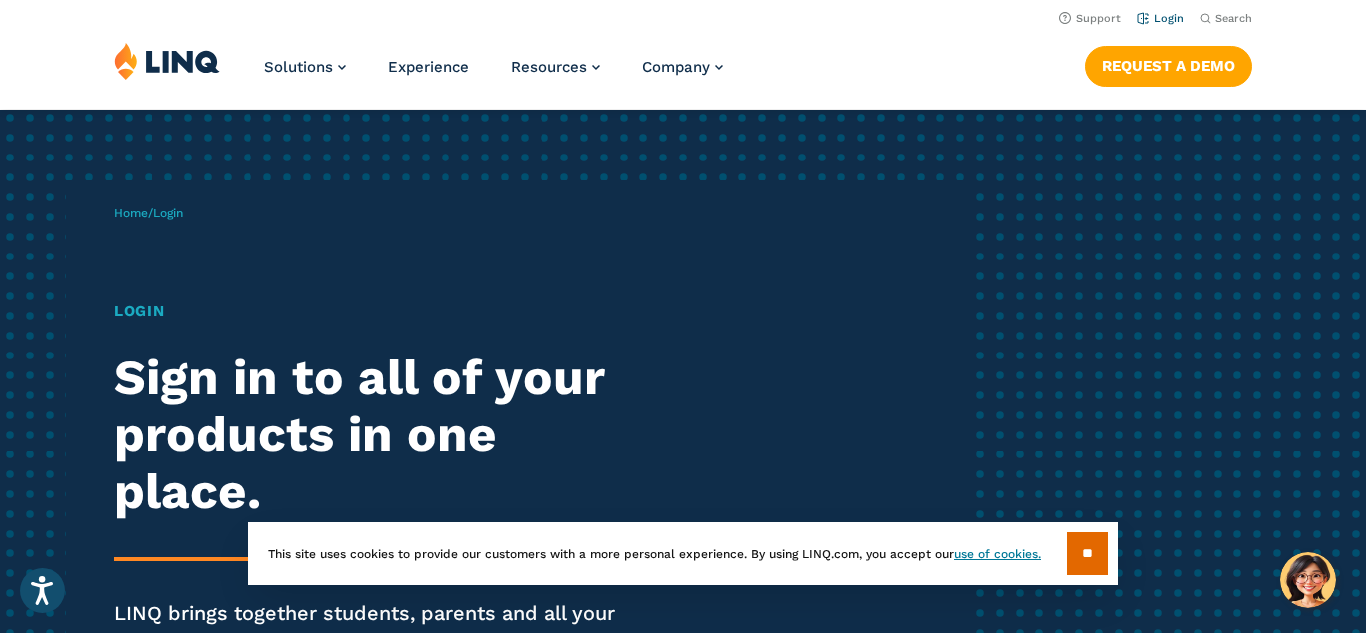 click on "Login" at bounding box center (1160, 18) 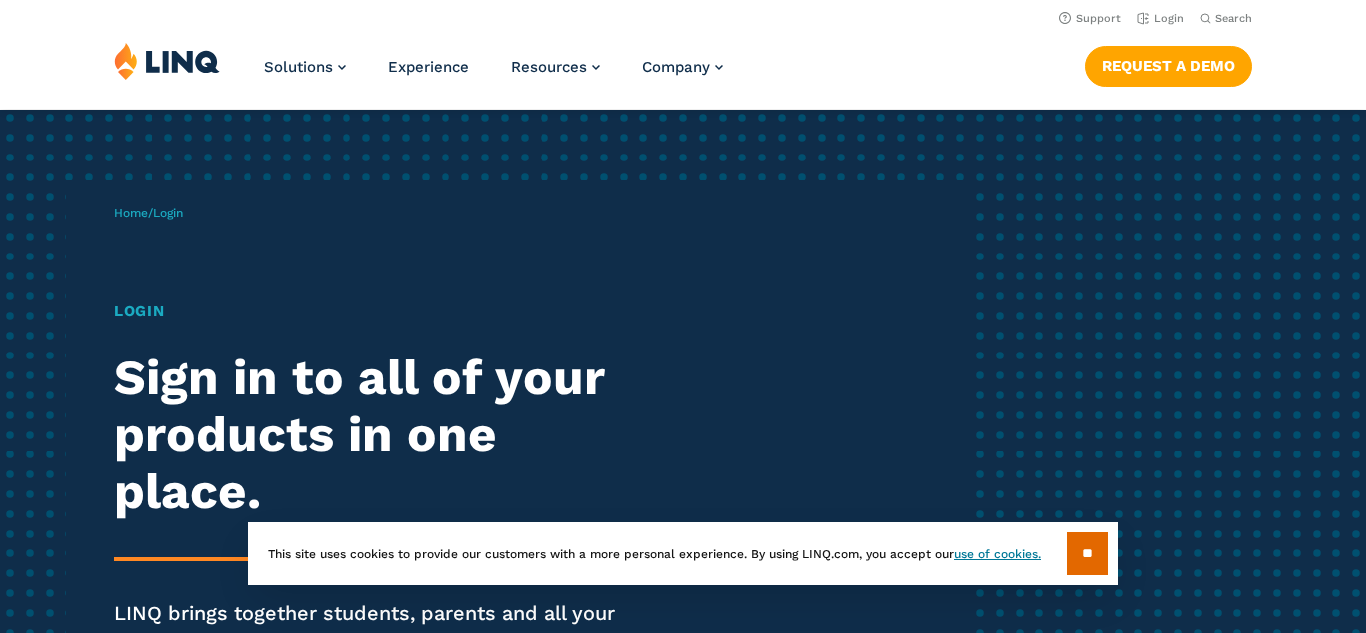 scroll, scrollTop: 0, scrollLeft: 0, axis: both 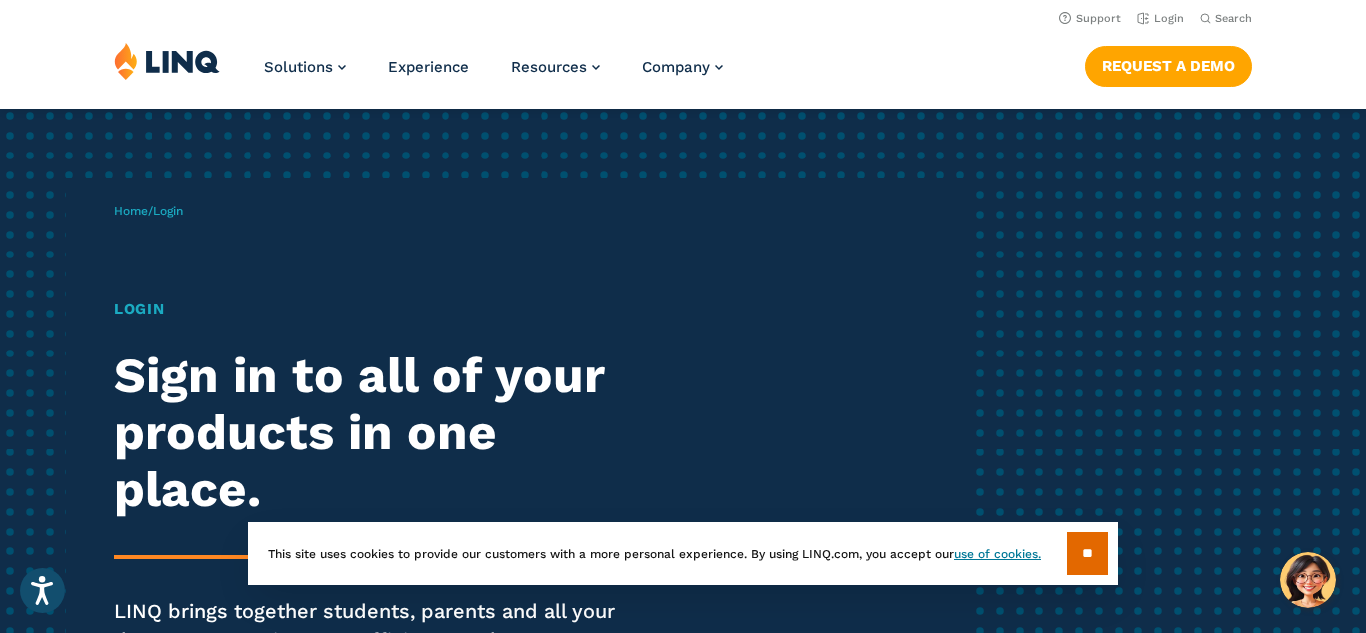 click on "Login" at bounding box center (377, 309) 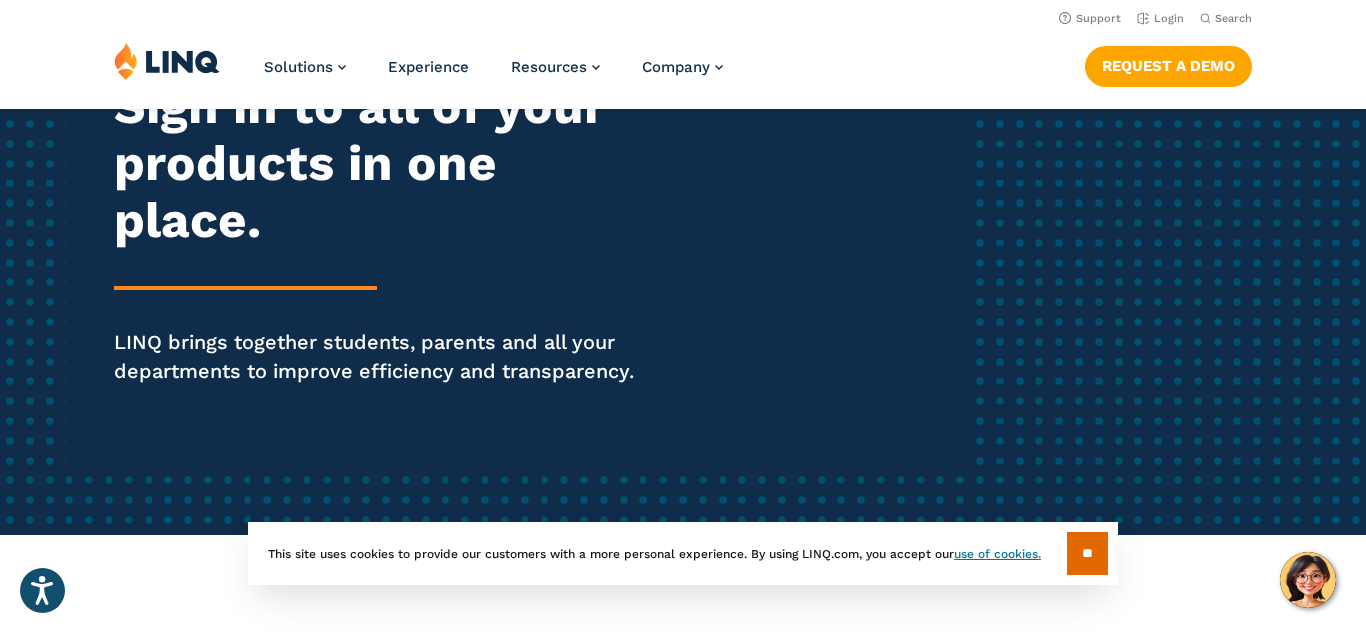scroll, scrollTop: 0, scrollLeft: 0, axis: both 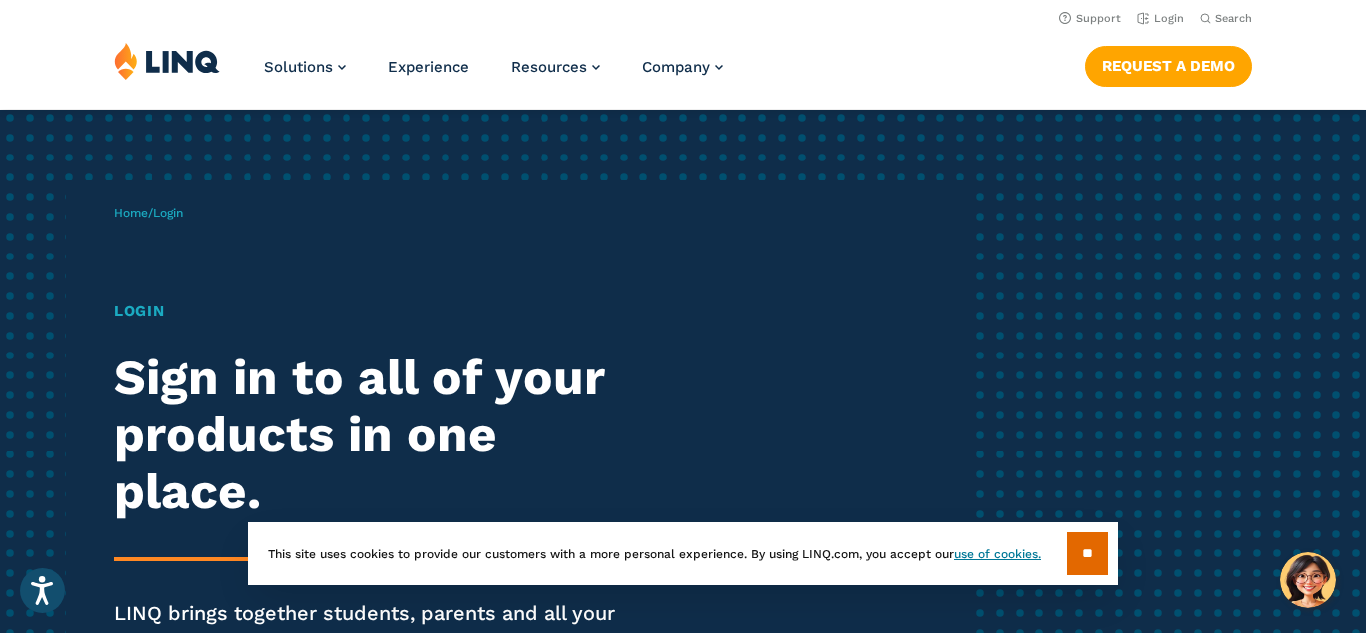 click on "Login" at bounding box center (377, 311) 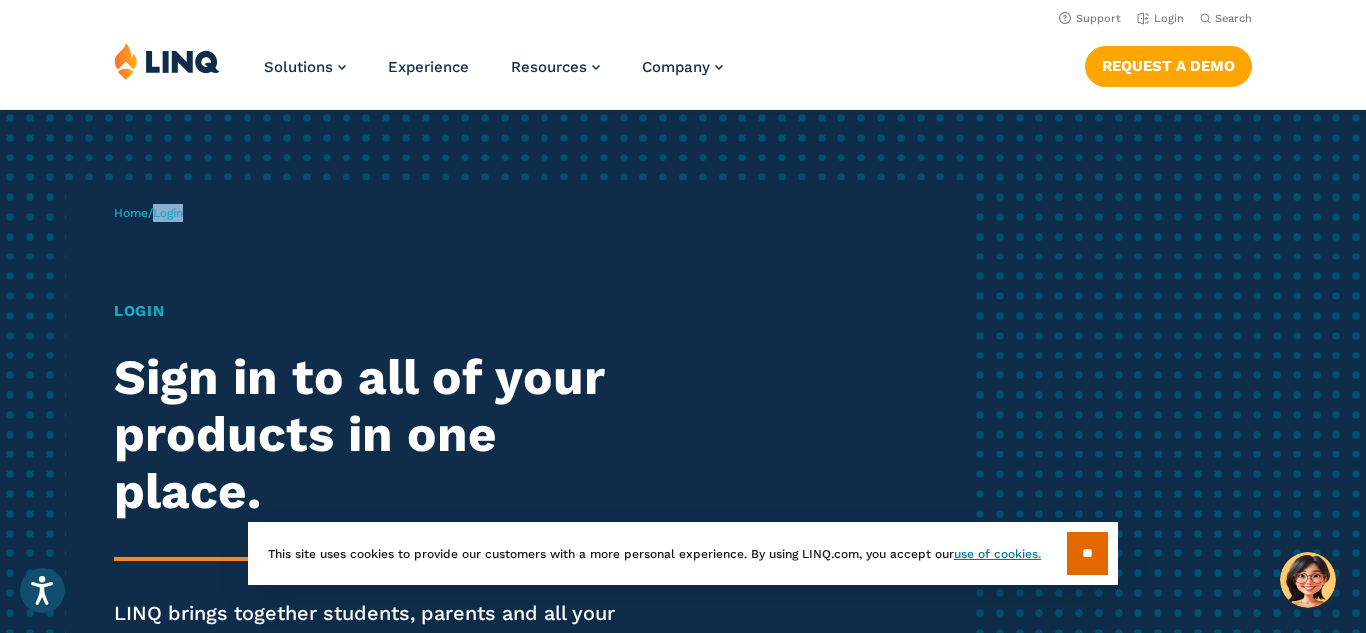 click on "Login" at bounding box center (168, 213) 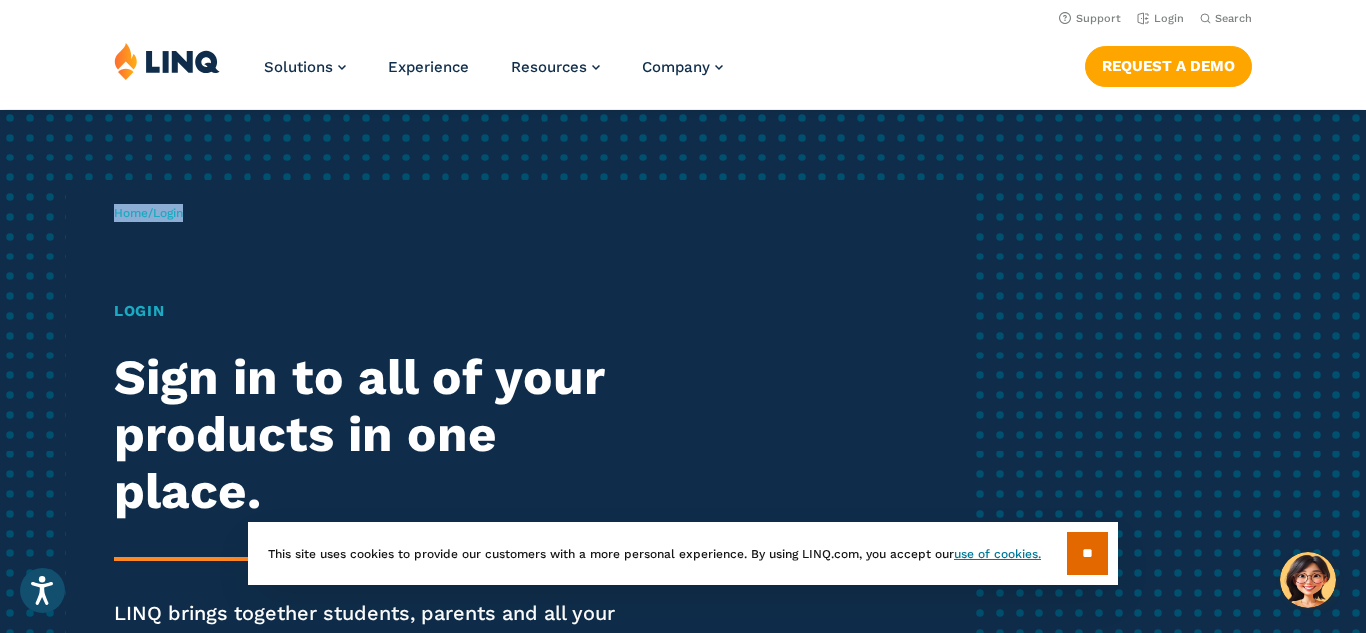 click on "Login" at bounding box center [168, 213] 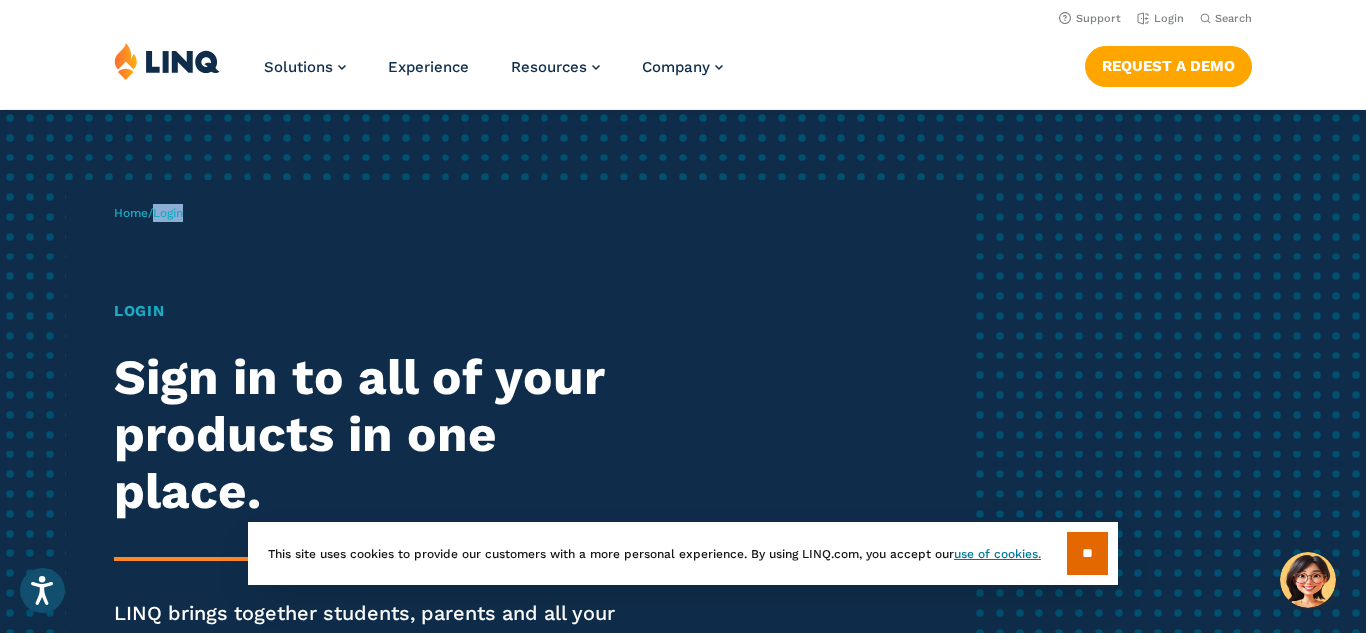 click on "Login" at bounding box center (168, 213) 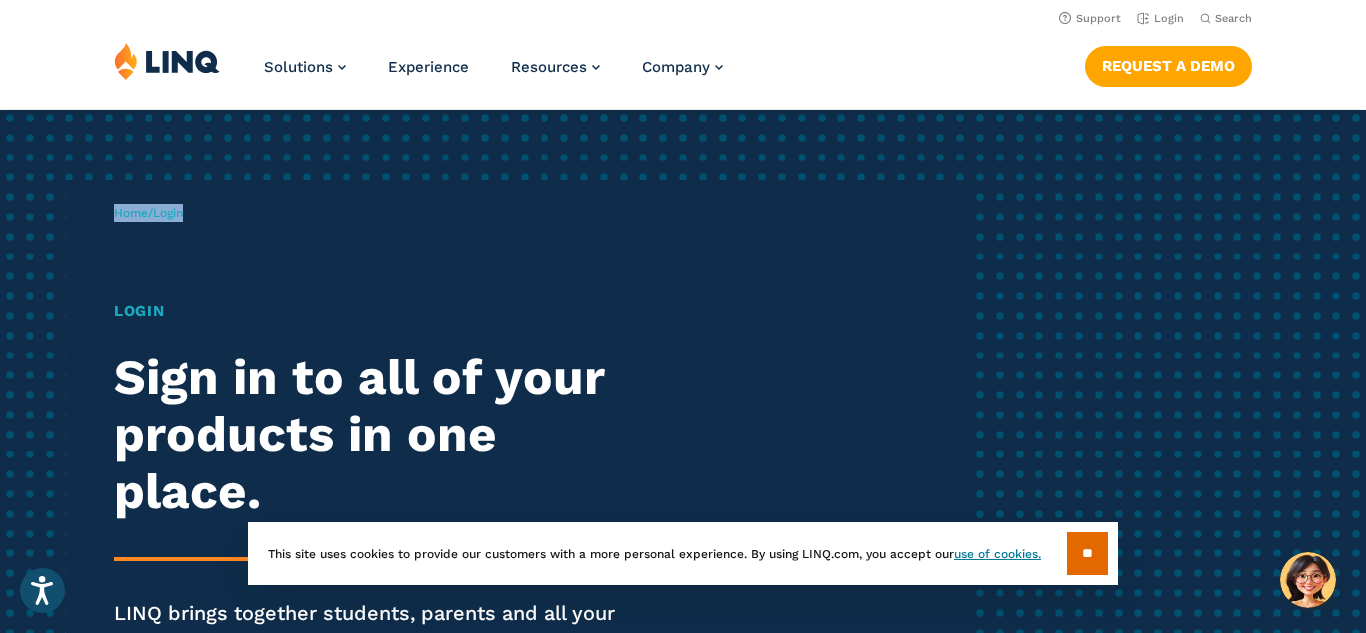 click on "Login" at bounding box center [168, 213] 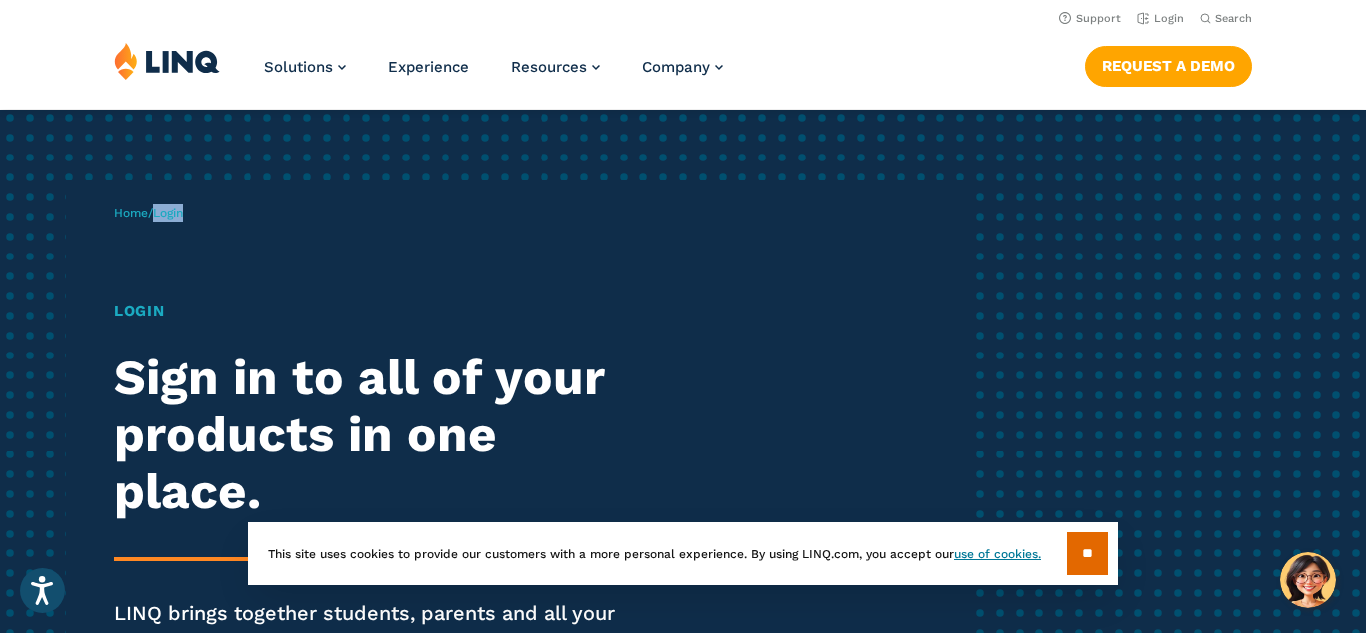 click on "Login" at bounding box center (168, 213) 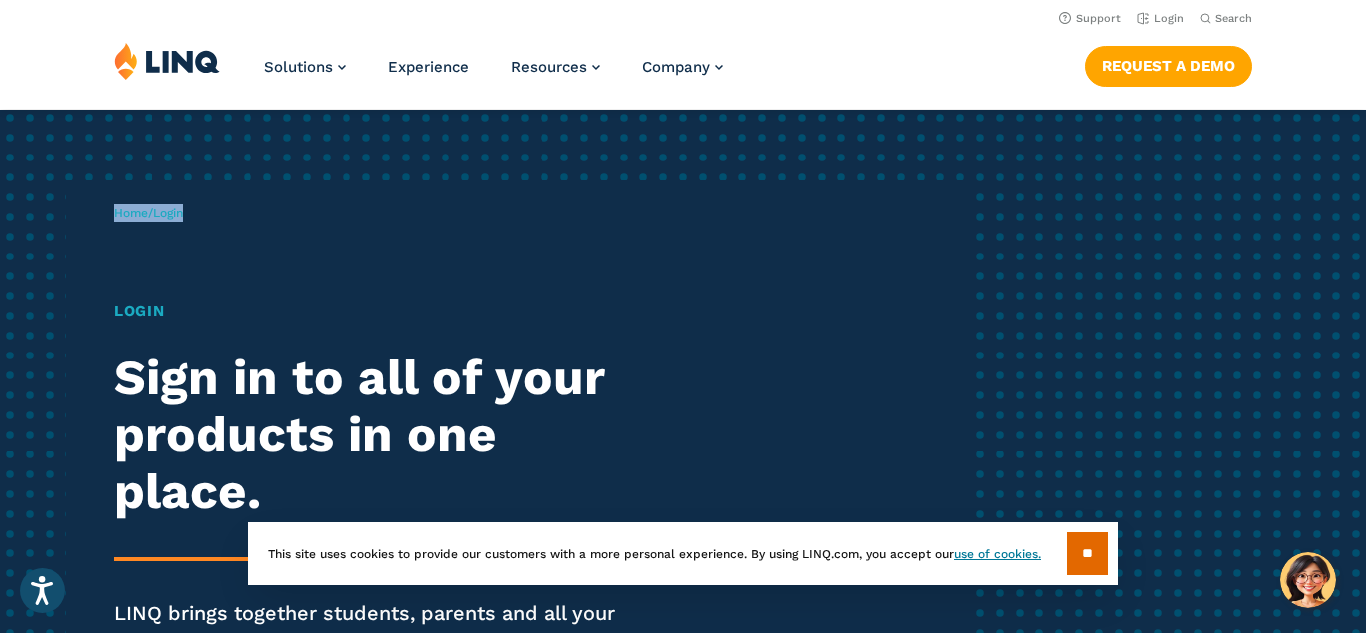 click on "Login" at bounding box center (168, 213) 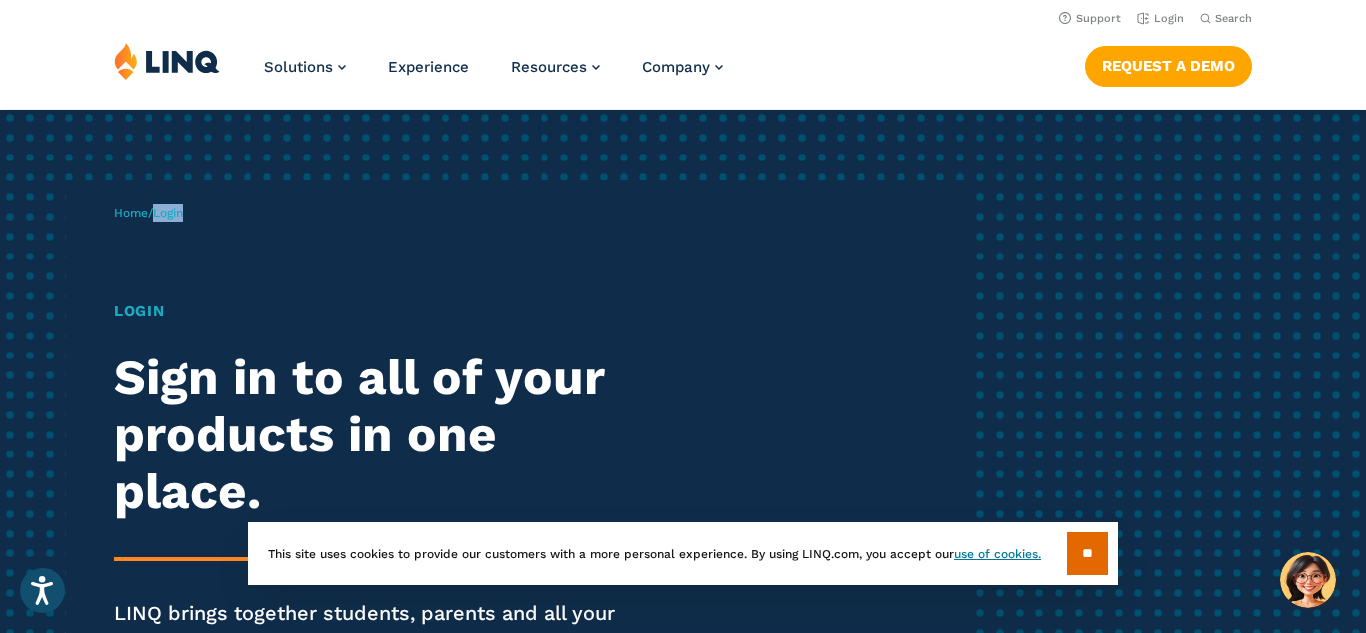 click on "Login" at bounding box center [168, 213] 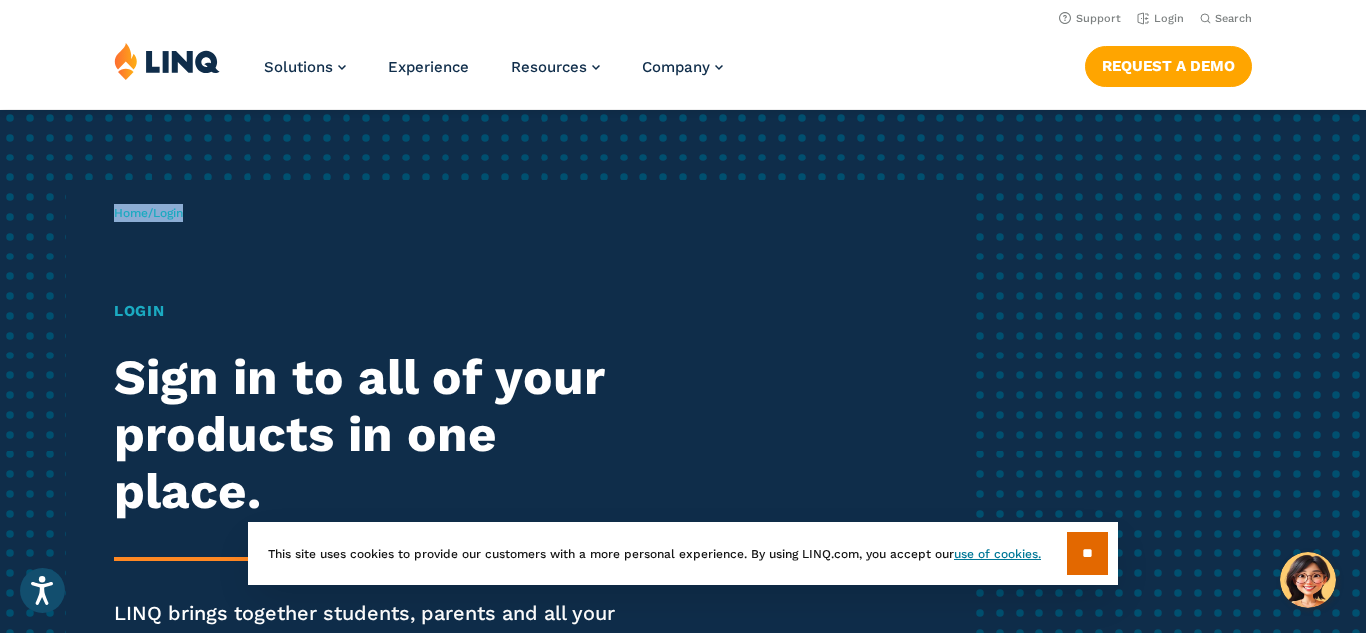 click on "Login" at bounding box center [168, 213] 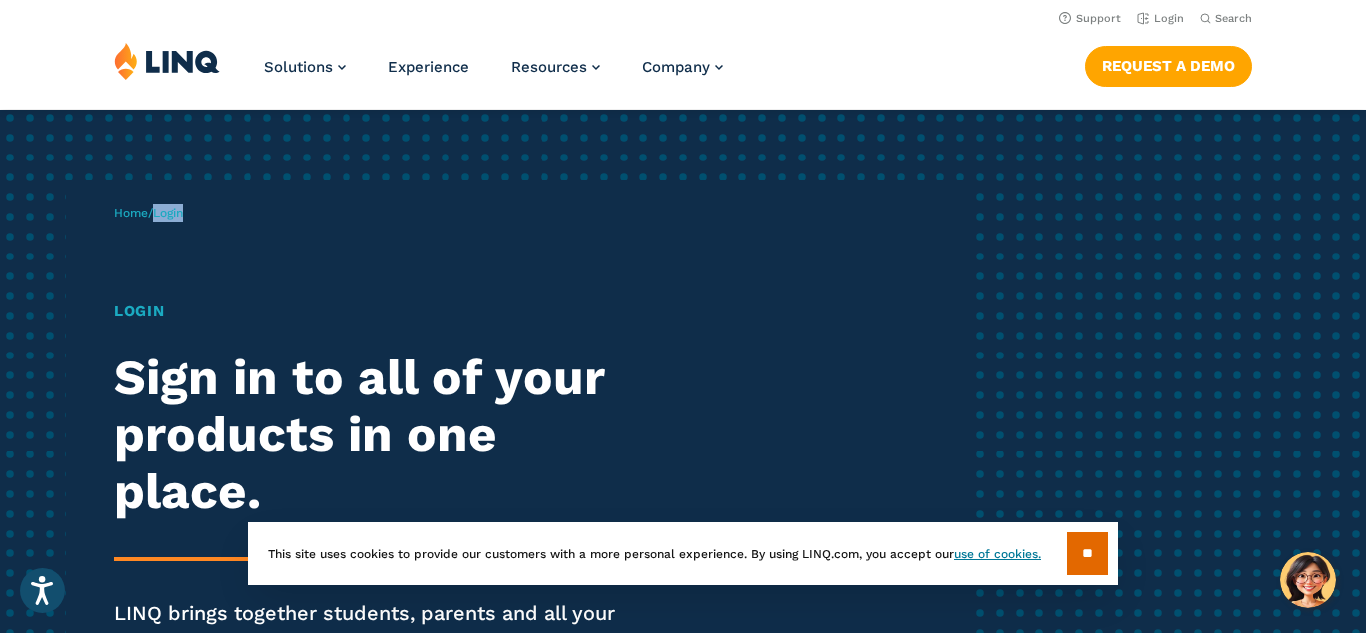 click on "Login" at bounding box center (168, 213) 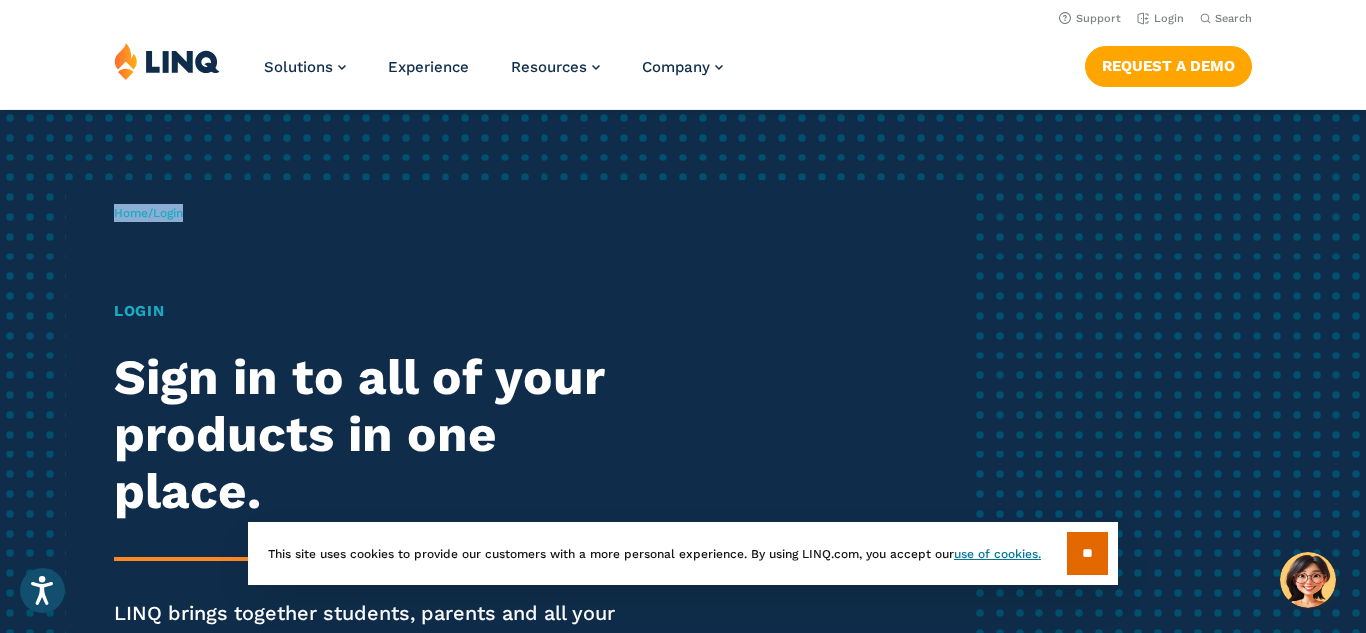 click on "Login" at bounding box center [168, 213] 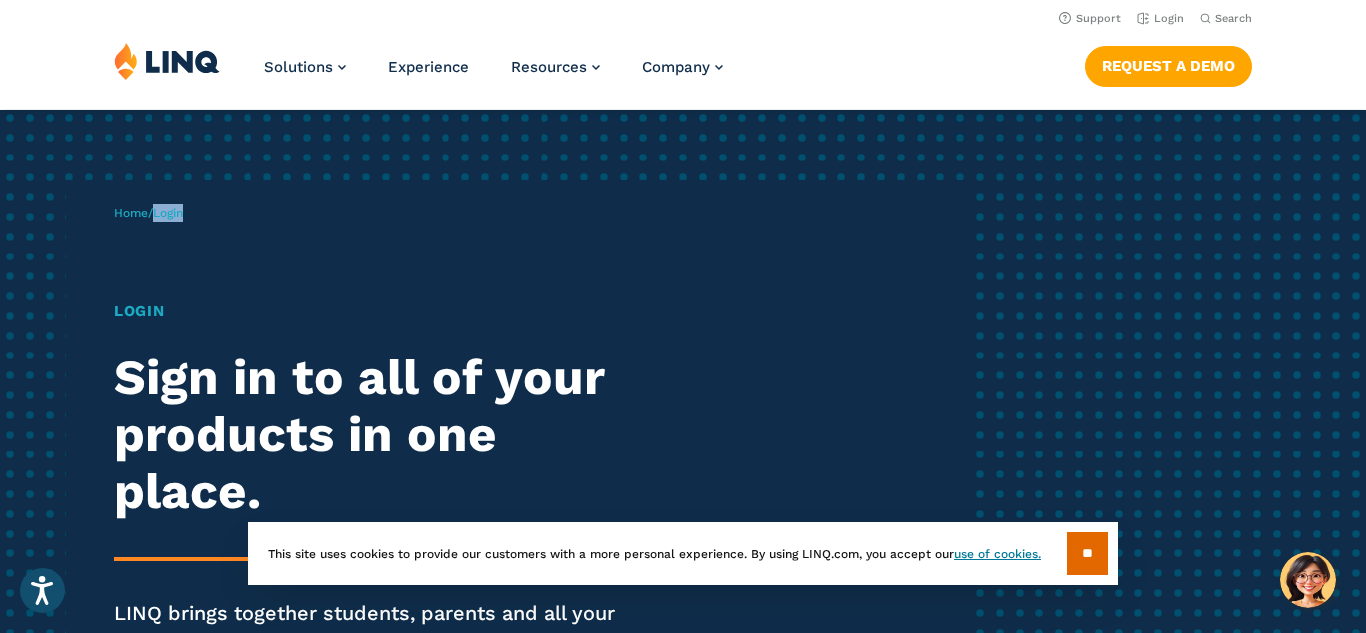 click on "Login" at bounding box center [168, 213] 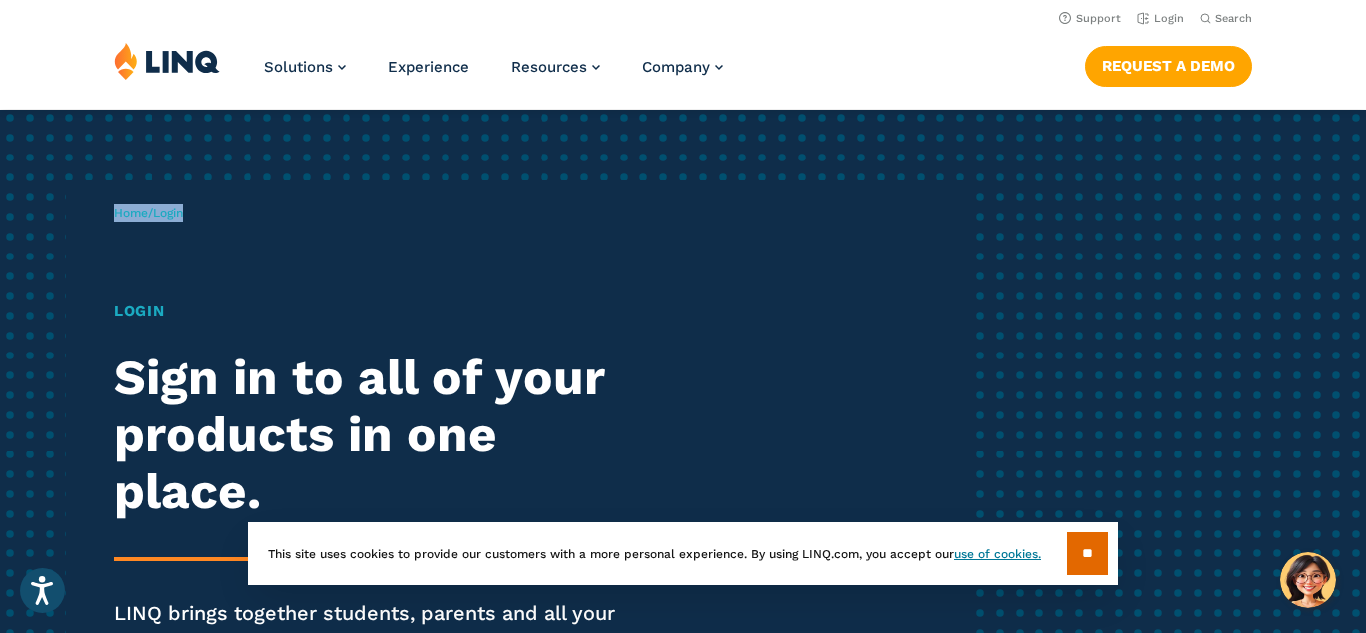 click on "Login" at bounding box center (168, 213) 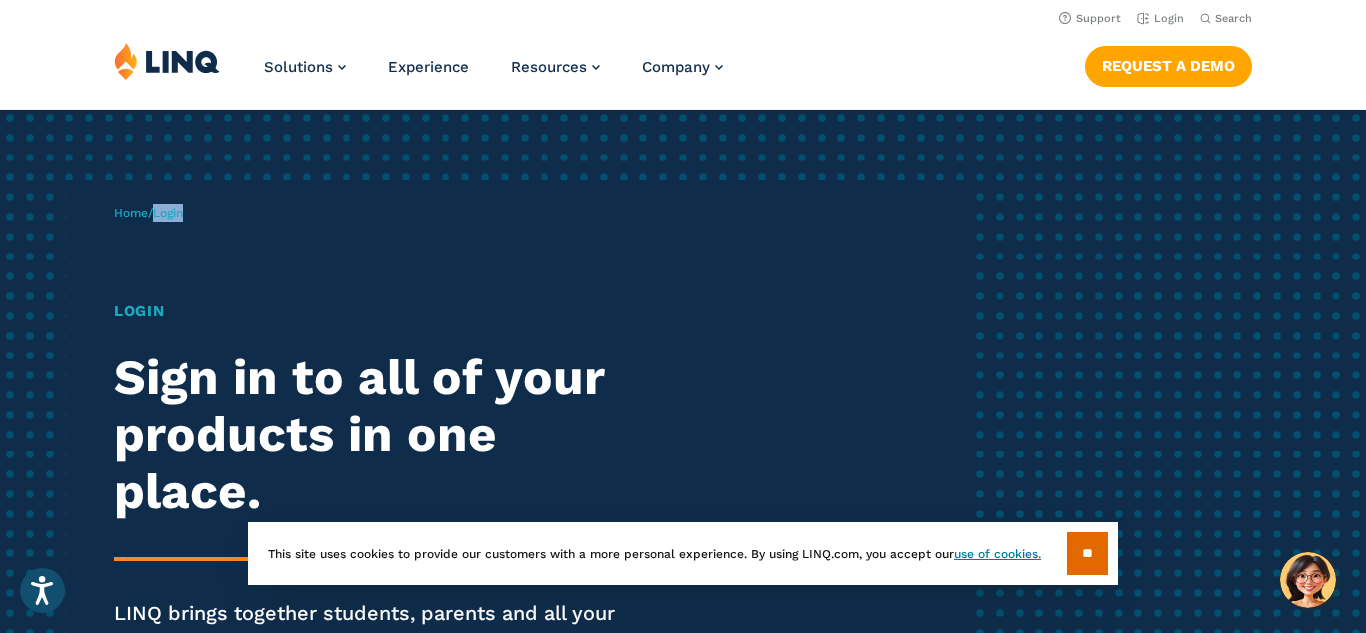 click on "Login" at bounding box center [168, 213] 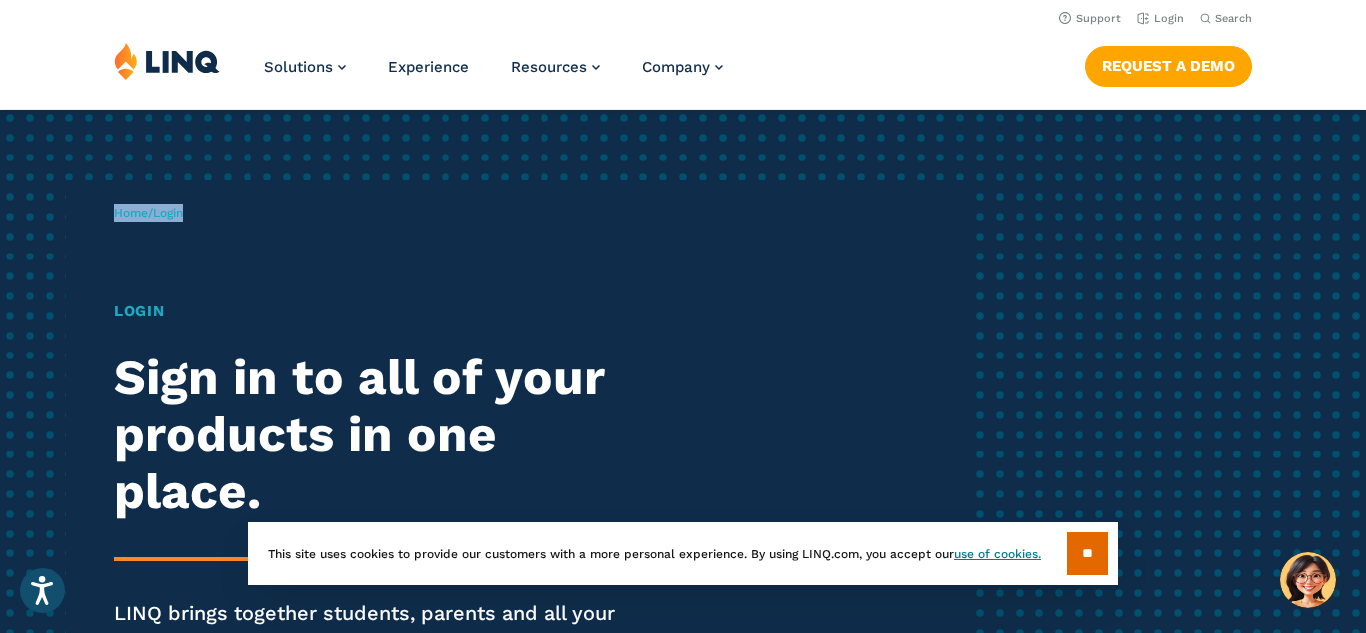 click on "Login" at bounding box center [168, 213] 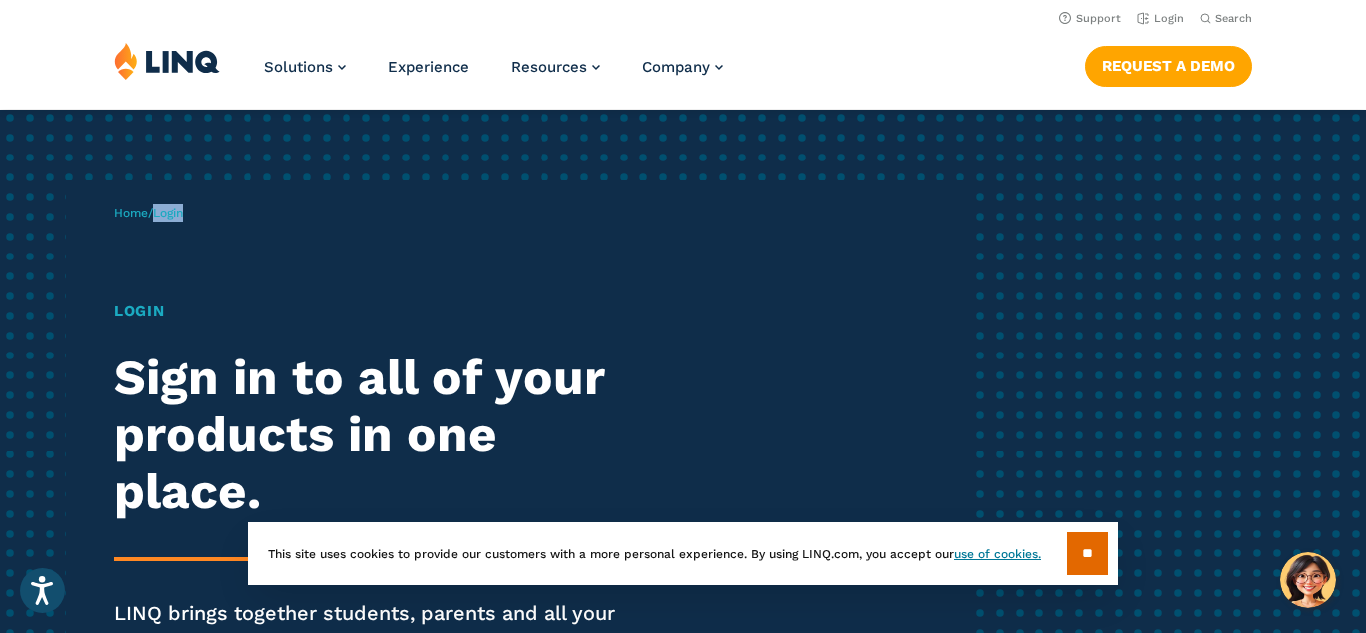 click on "Login" at bounding box center (168, 213) 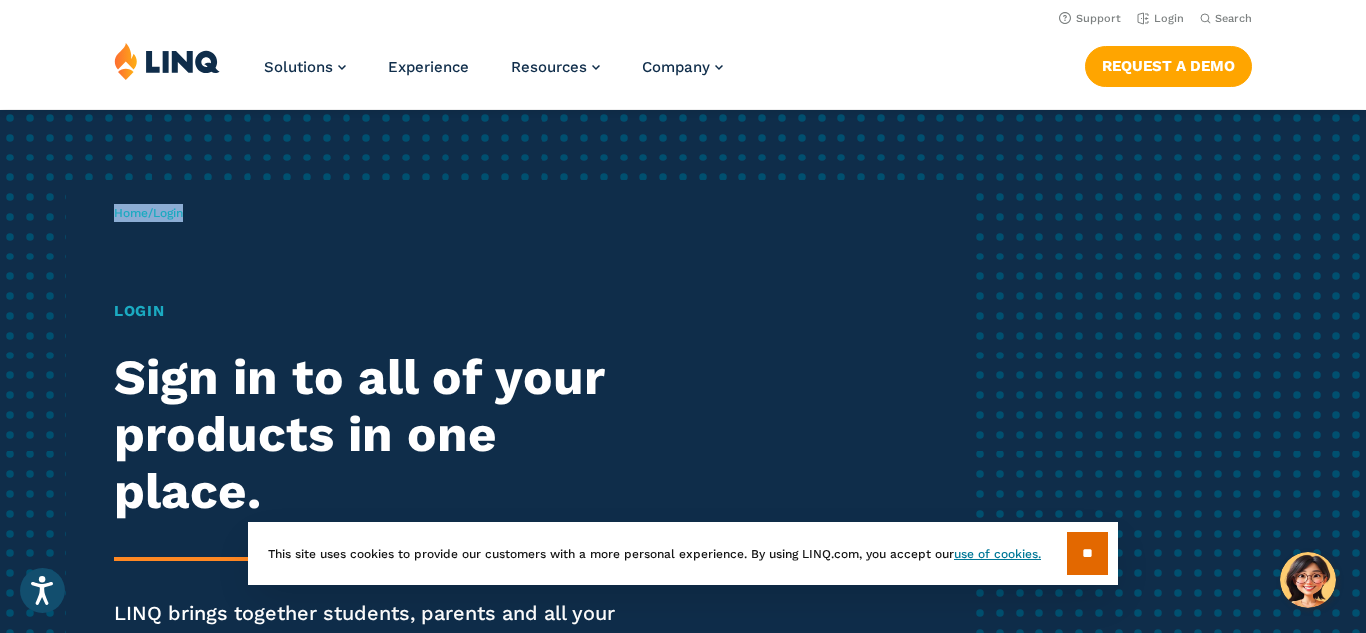 click on "Login" at bounding box center (168, 213) 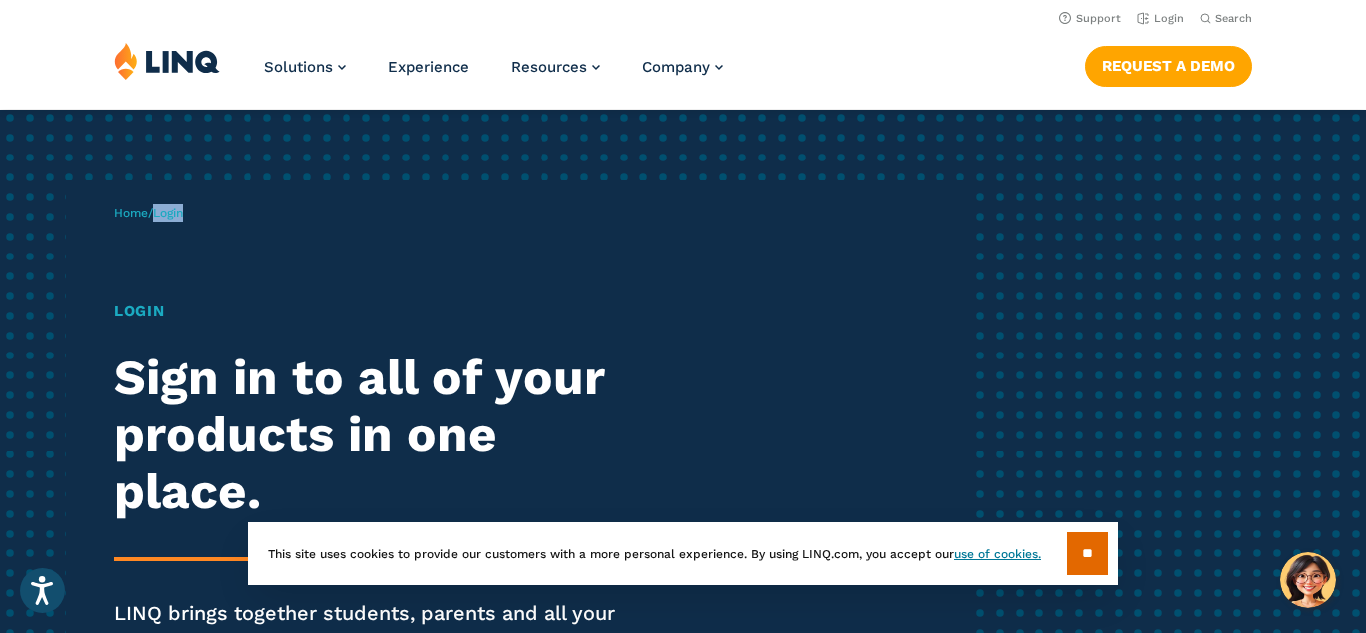 click on "Login" at bounding box center [168, 213] 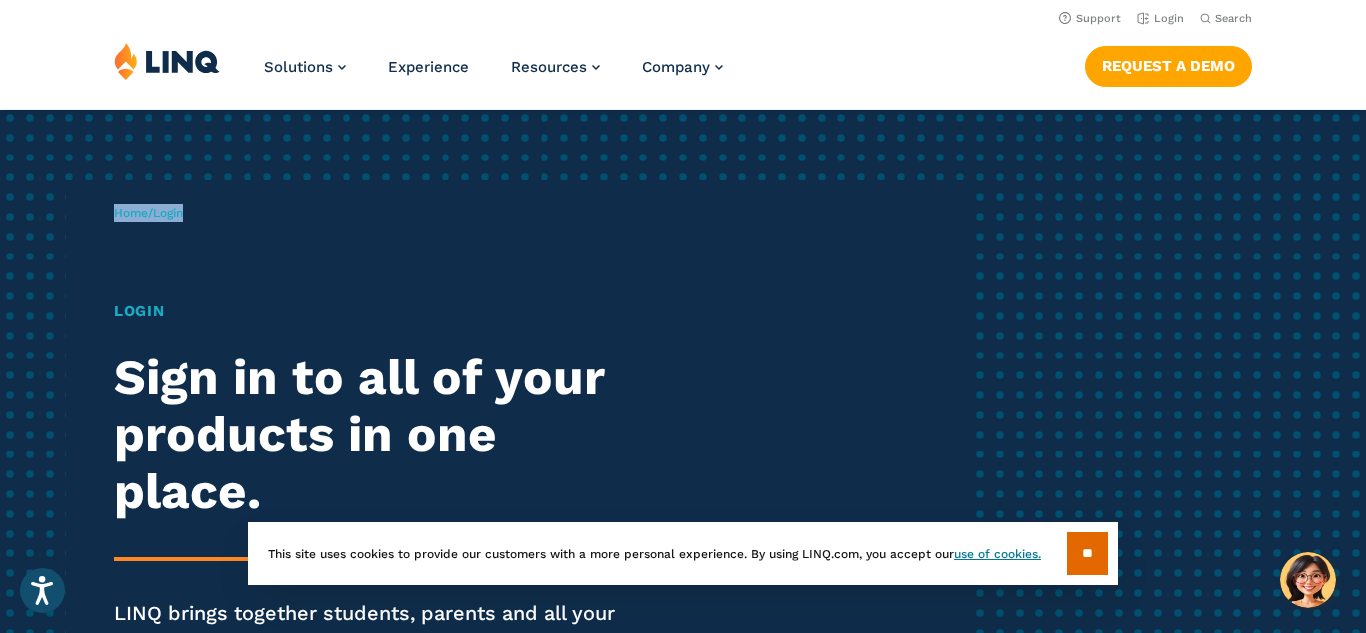 click on "Login" at bounding box center (168, 213) 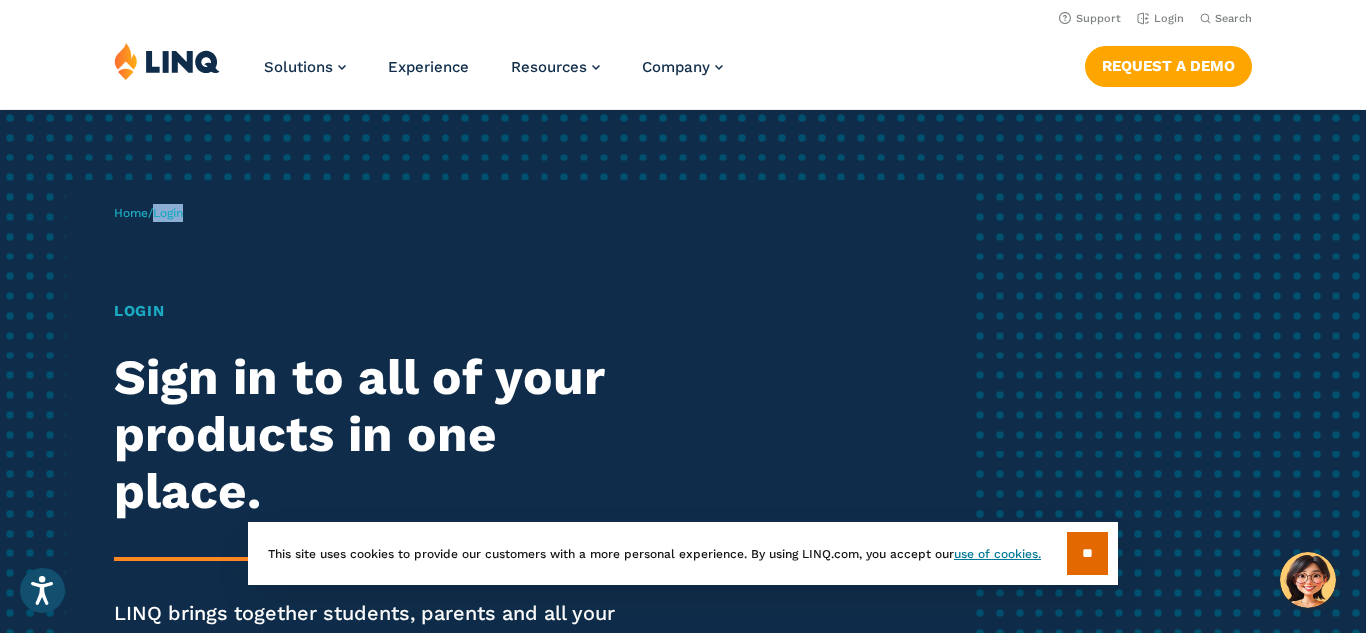 click on "Login" at bounding box center [168, 213] 